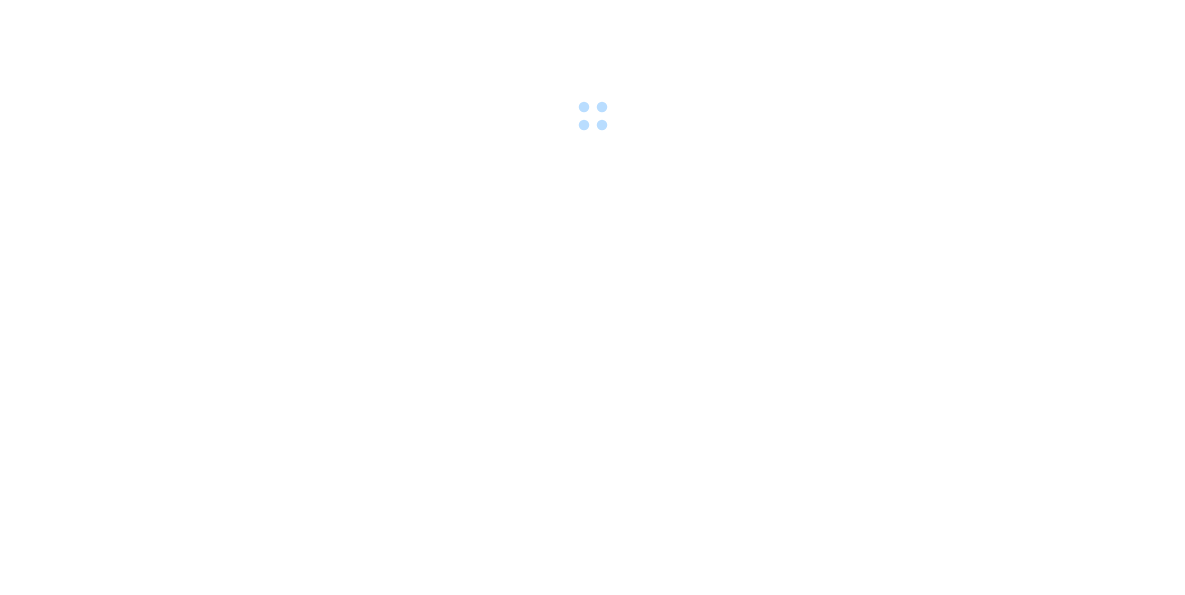 scroll, scrollTop: 0, scrollLeft: 0, axis: both 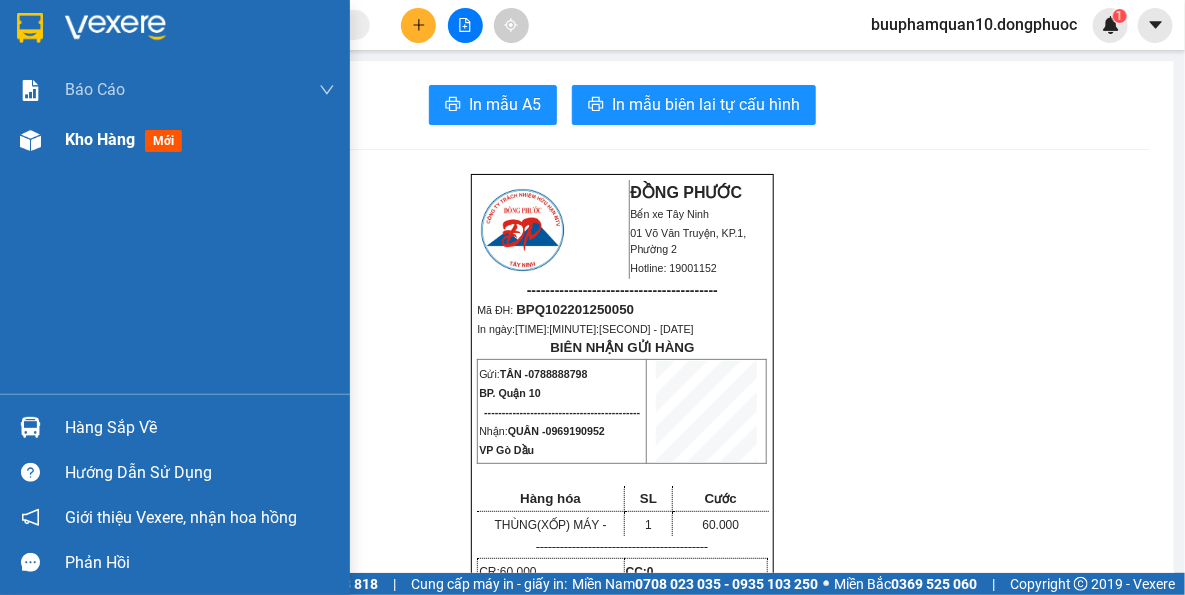 click on "Kho hàng" at bounding box center (100, 139) 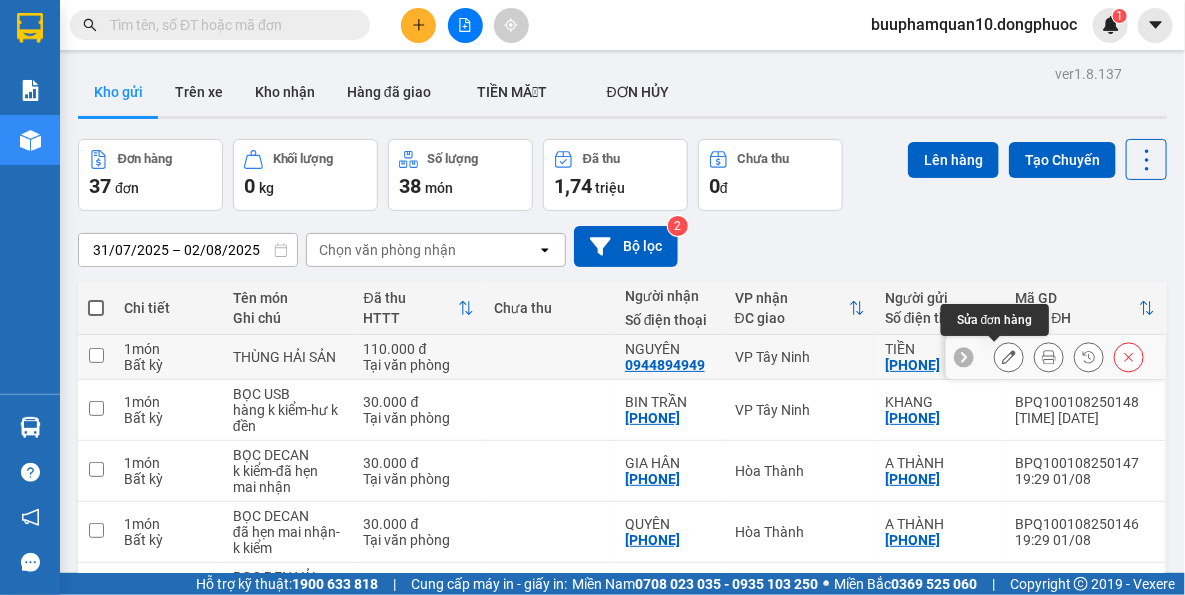 click 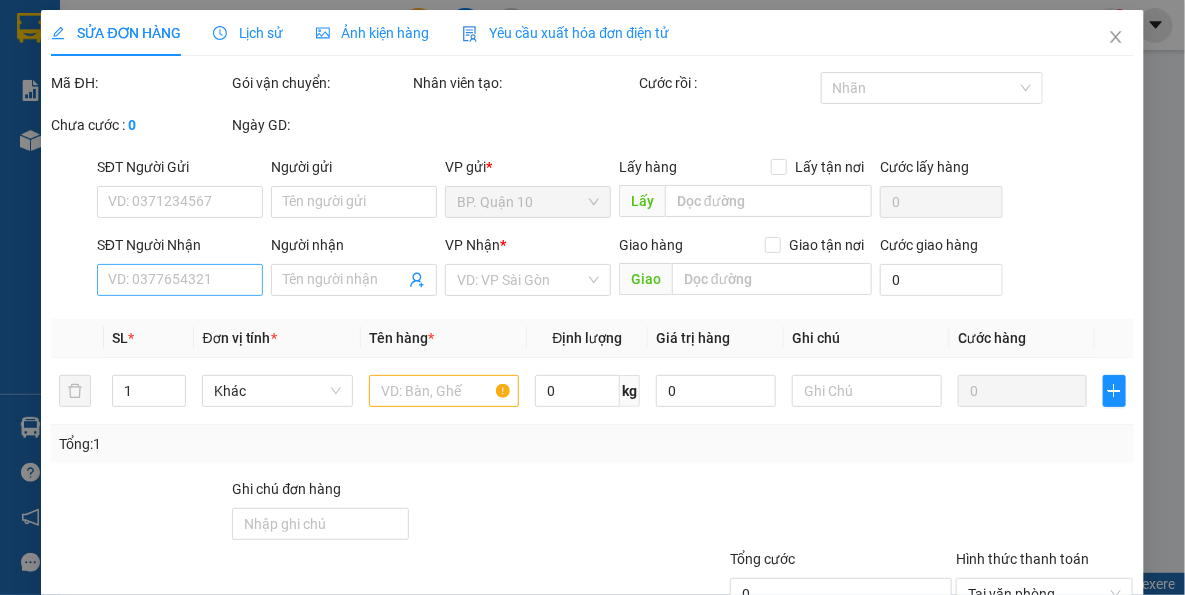 drag, startPoint x: 173, startPoint y: 328, endPoint x: 213, endPoint y: 284, distance: 59.464275 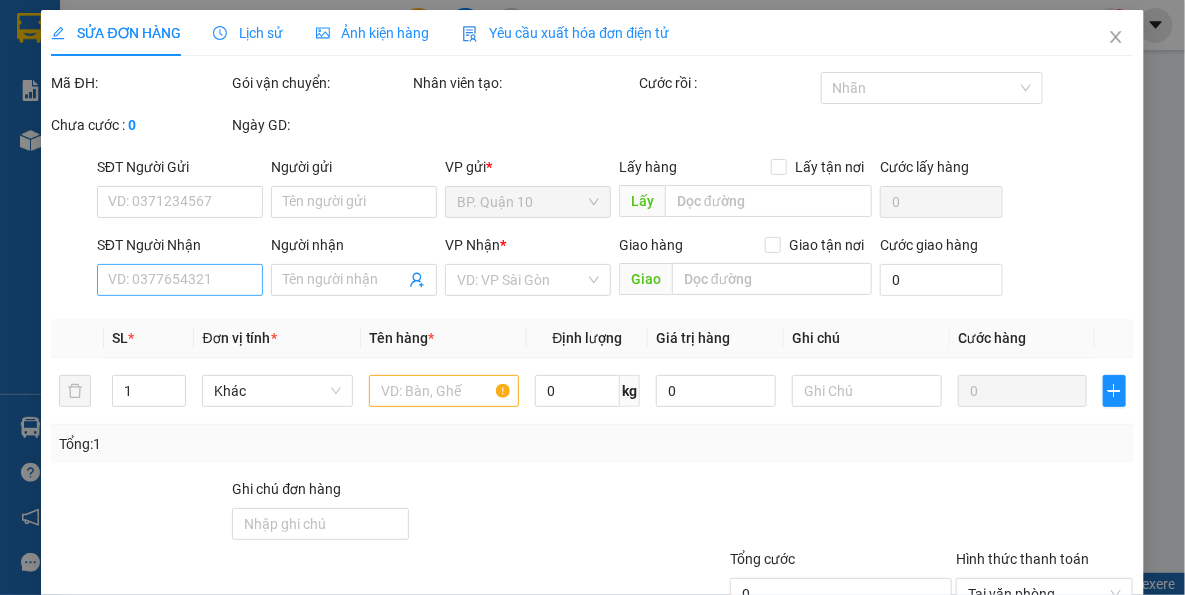 click on "SL  *" at bounding box center (149, 338) 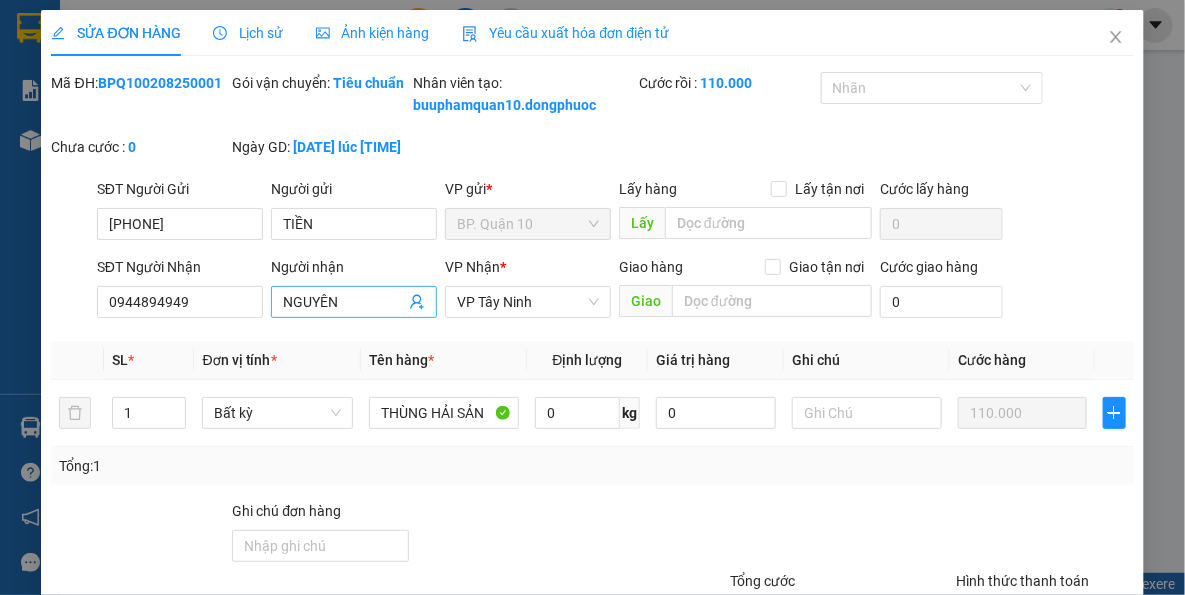 type on "[PHONE]" 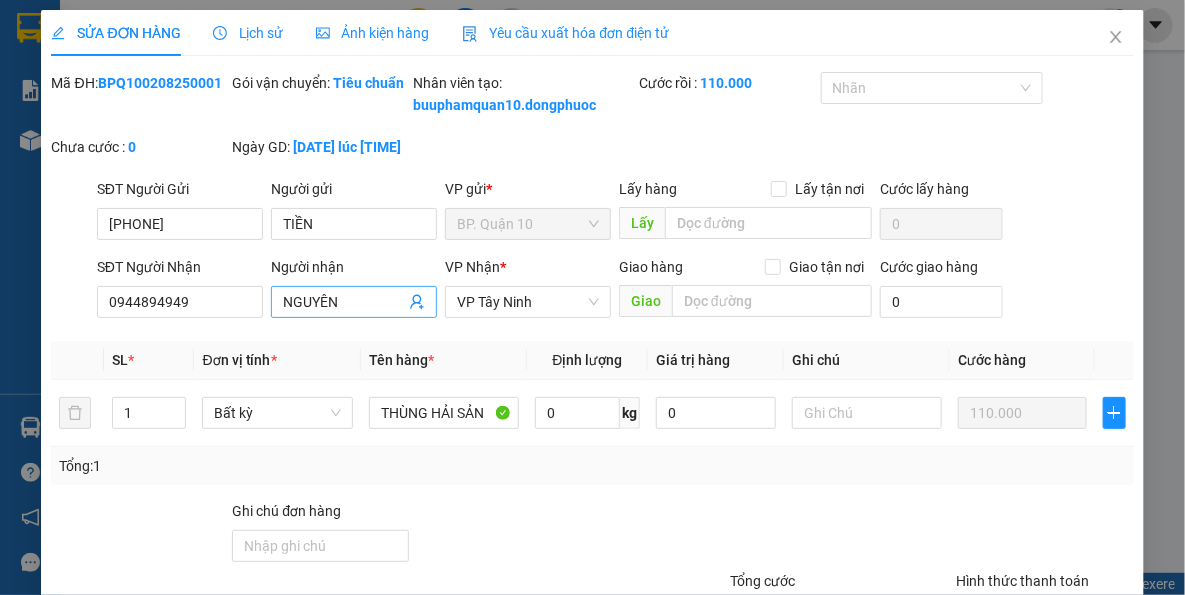 type on "0944894949" 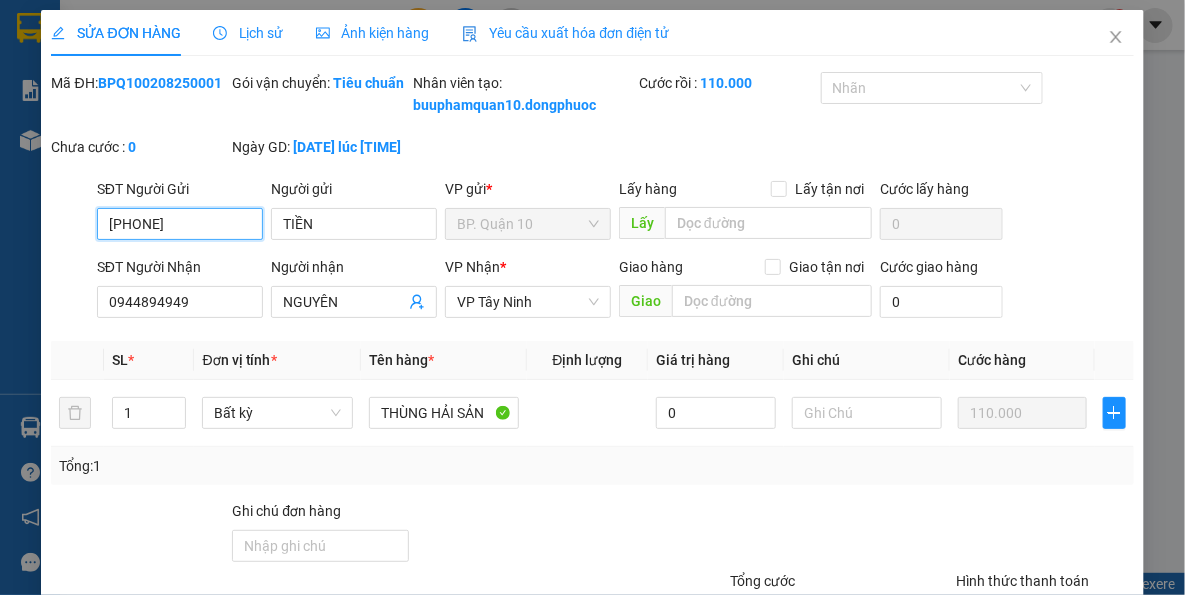 click on "[PHONE]" at bounding box center (180, 224) 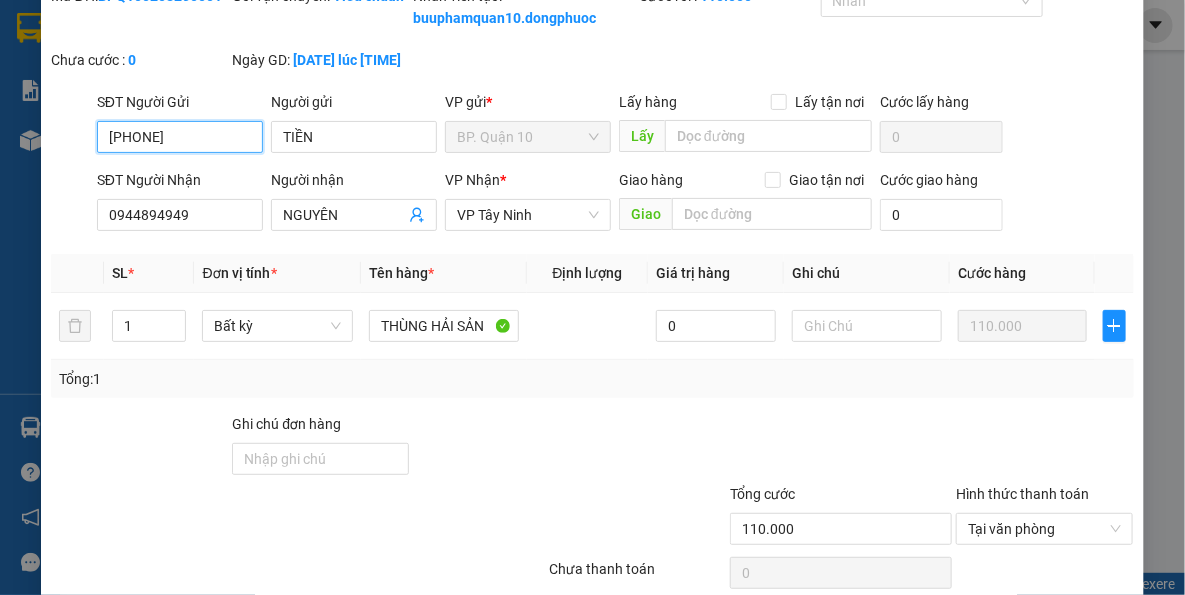 scroll, scrollTop: 191, scrollLeft: 0, axis: vertical 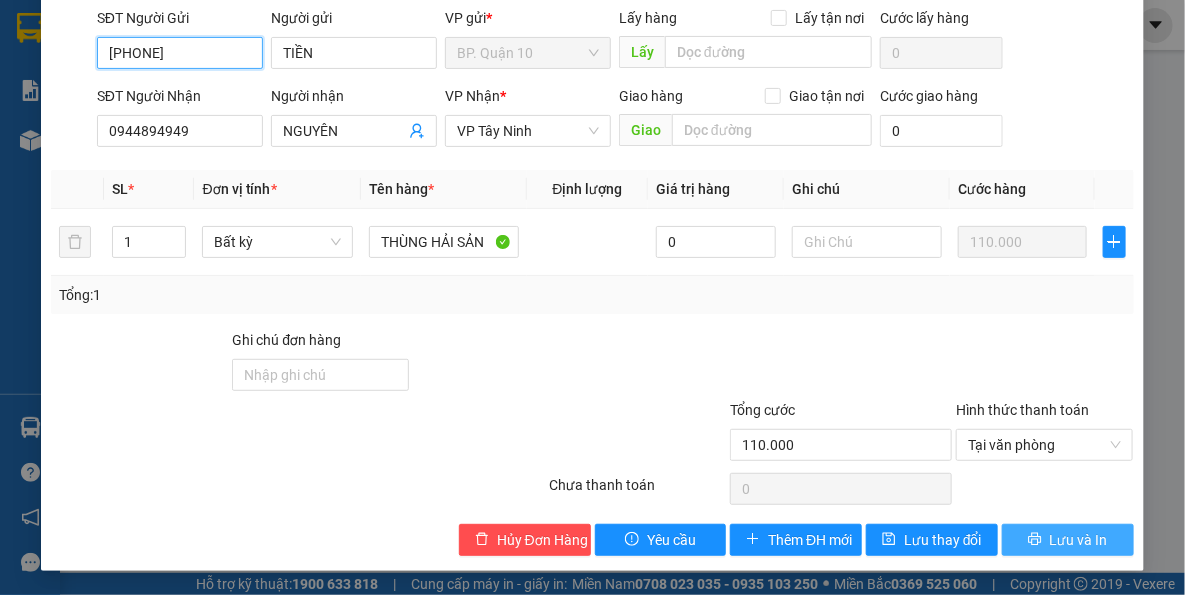 type on "[PHONE]" 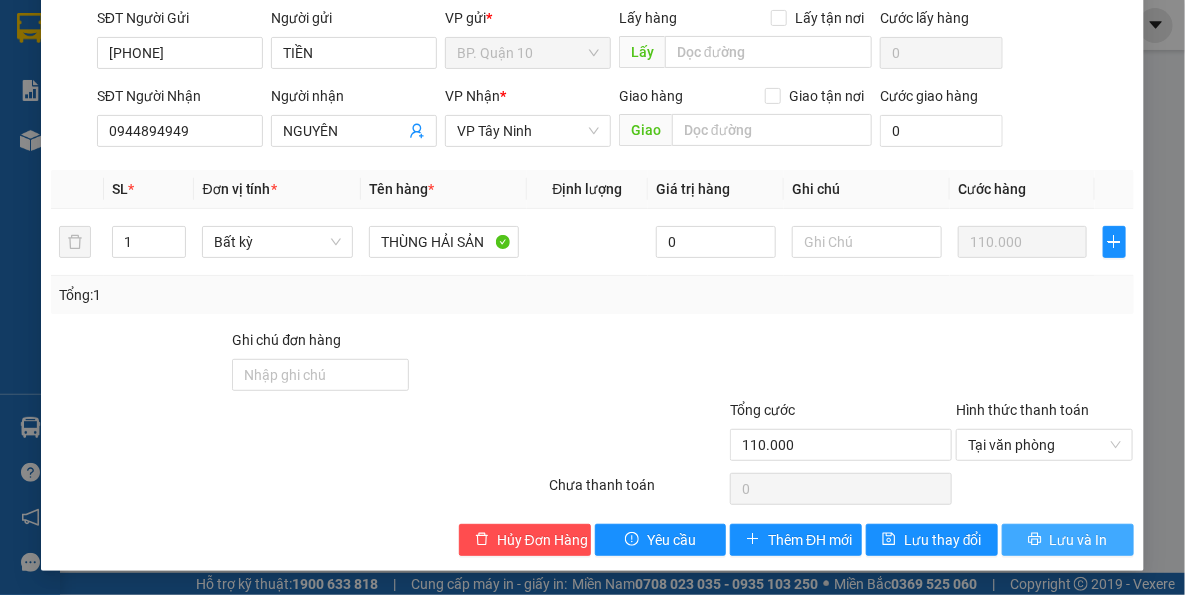 click on "Lưu và In" at bounding box center [1079, 540] 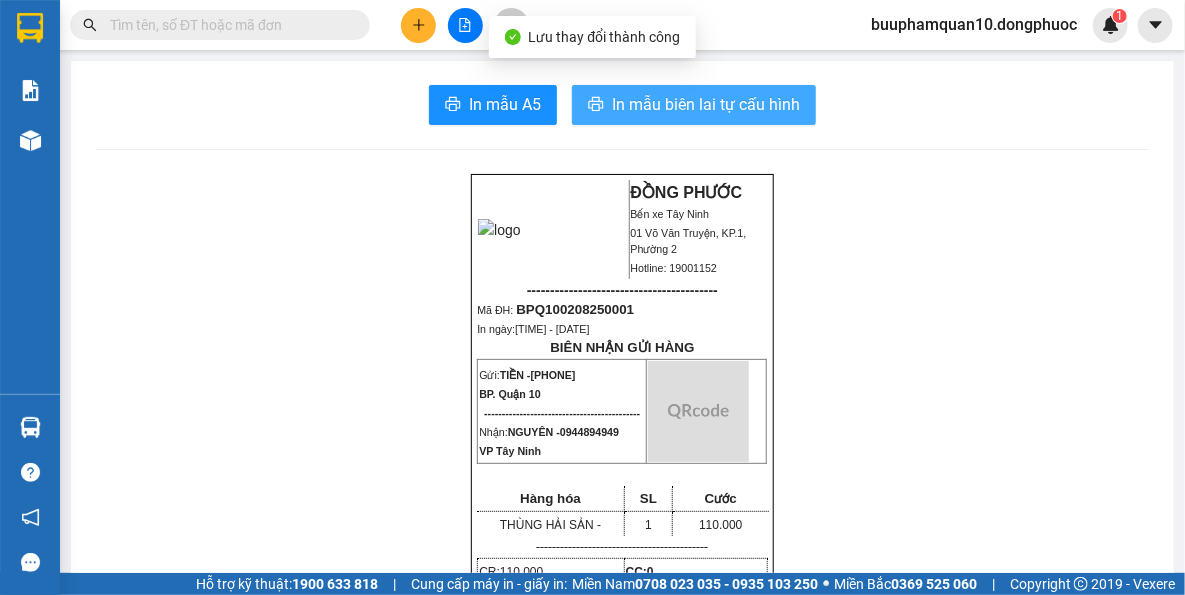click on "In mẫu biên lai tự cấu hình" at bounding box center (706, 104) 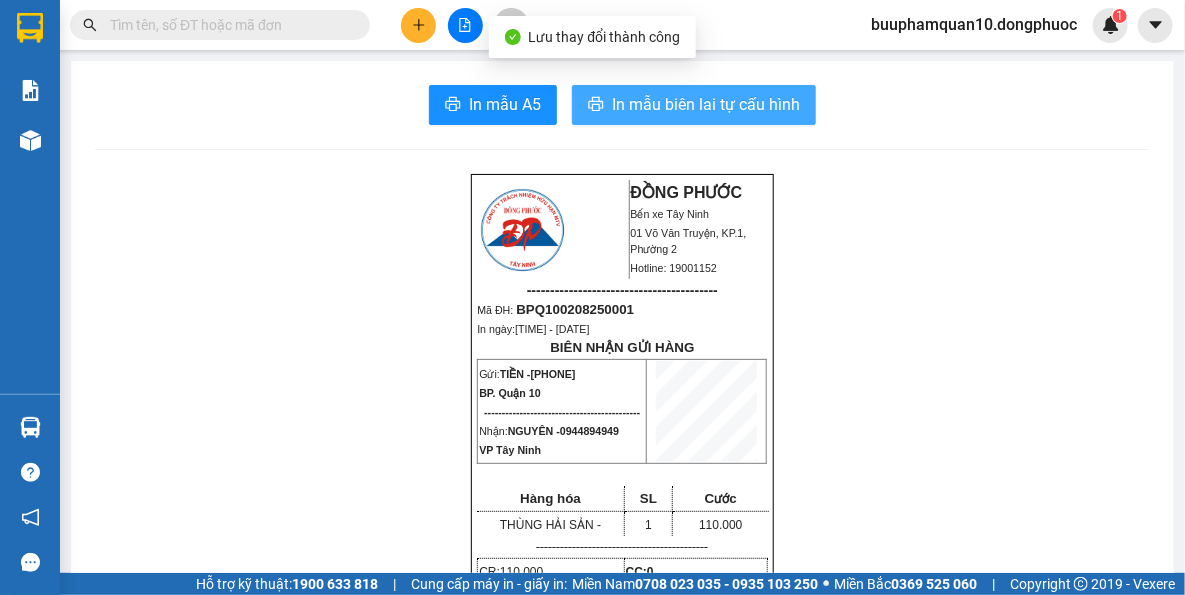 scroll, scrollTop: 0, scrollLeft: 0, axis: both 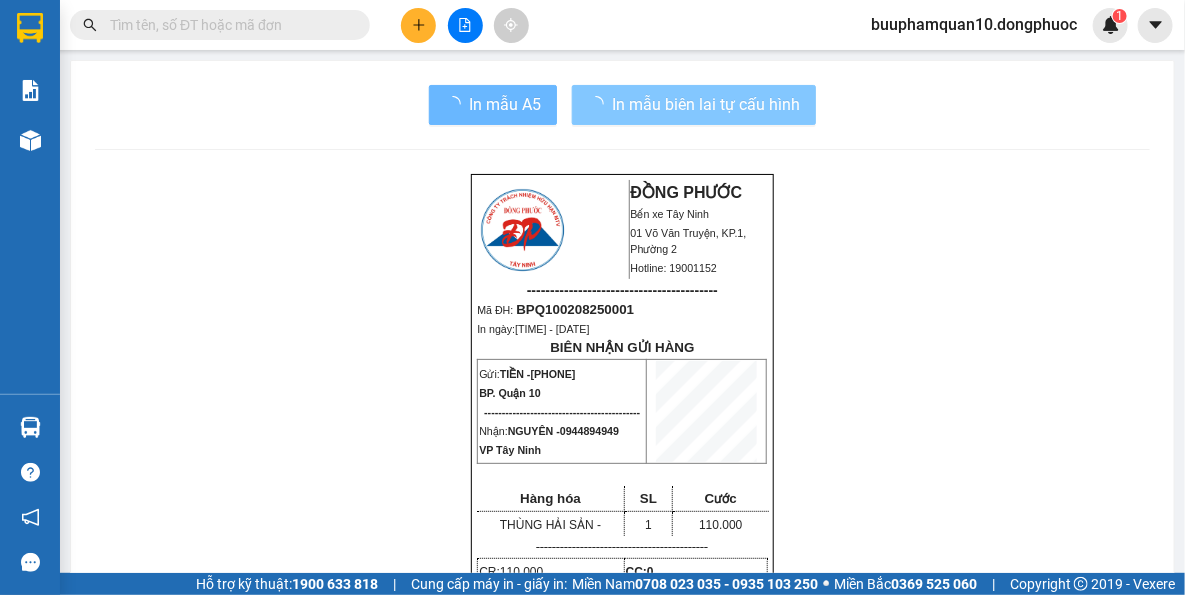 click on "In mẫu biên lai tự cấu hình" at bounding box center (706, 104) 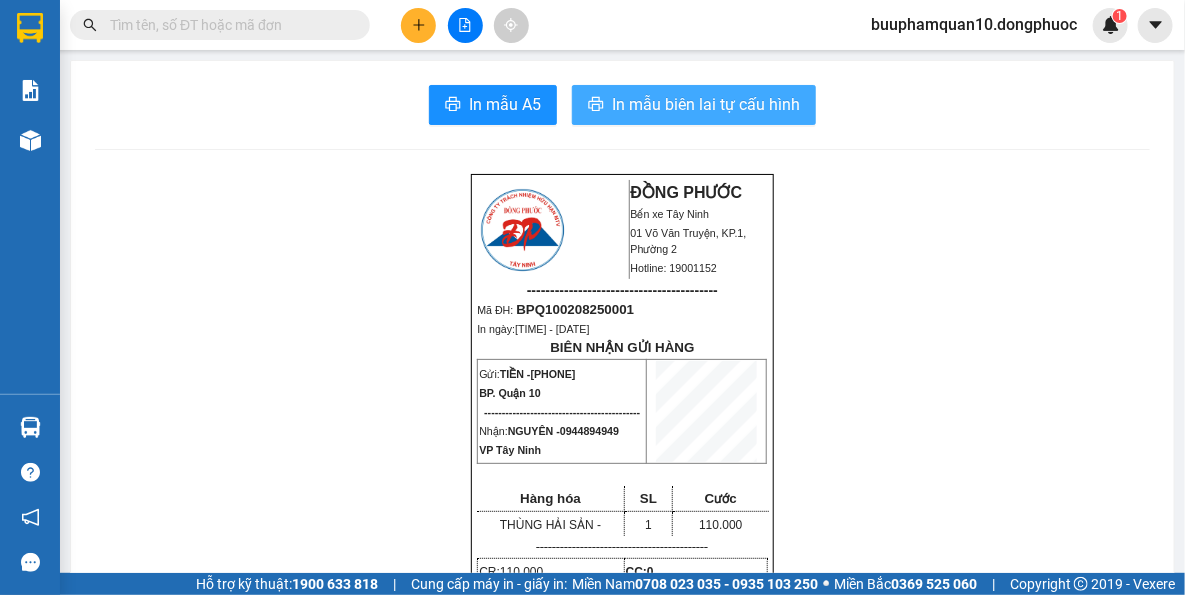 click on "In mẫu biên lai tự cấu hình" at bounding box center (706, 104) 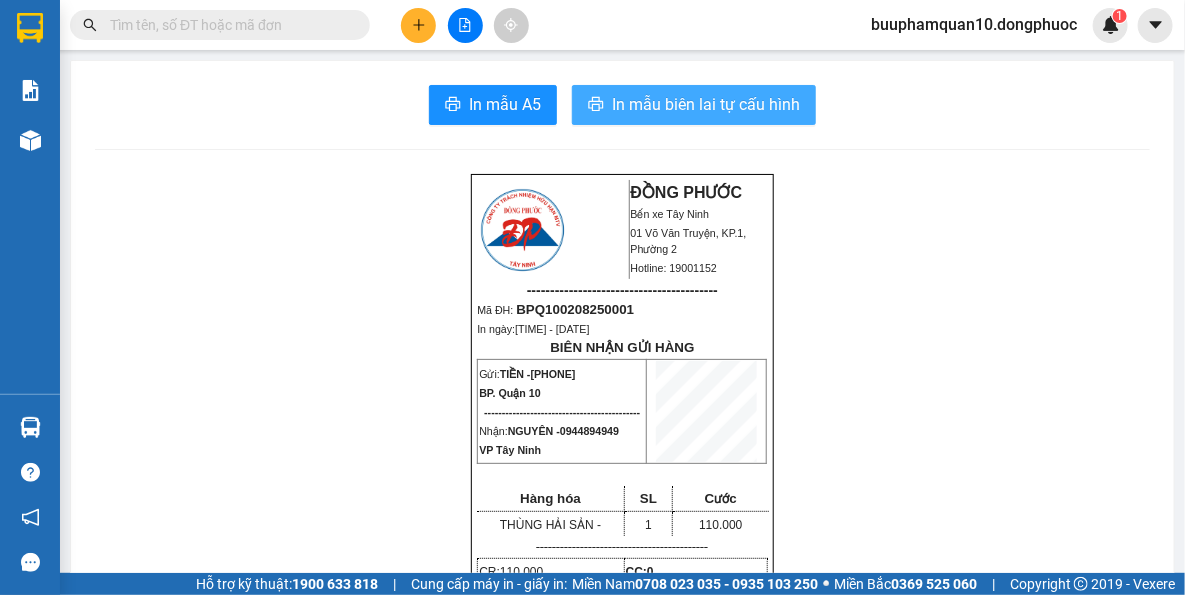 scroll, scrollTop: 0, scrollLeft: 0, axis: both 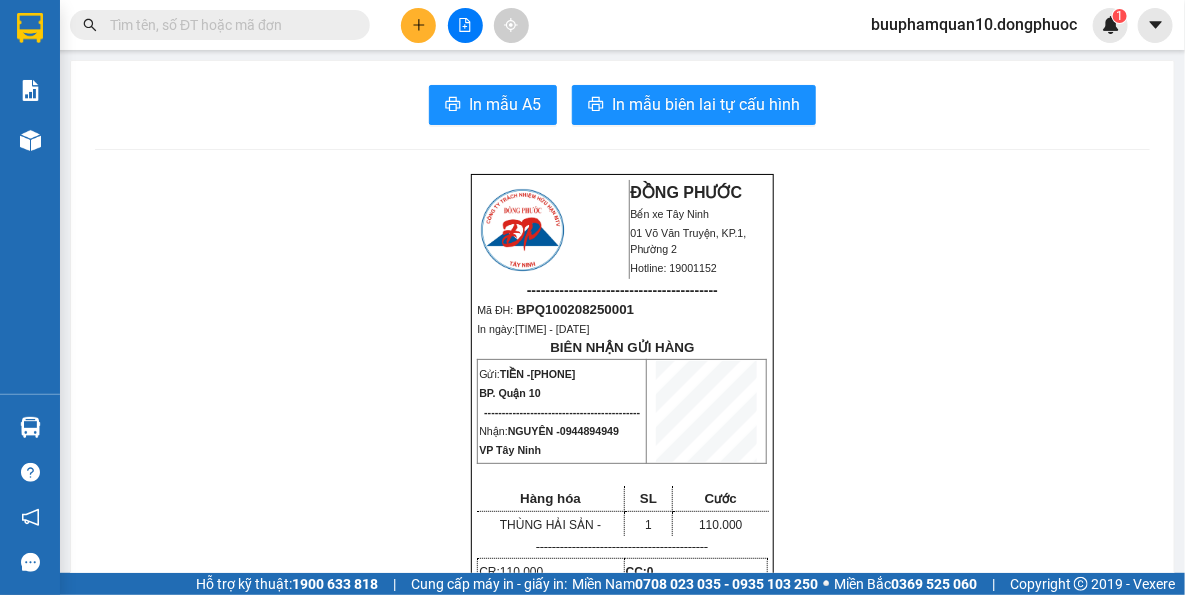 click on "ĐỒNG PHƯỚC
Bến xe Tây Ninh
[NUMBER] [STREET], [KP] [WARD], [DISTRICT]
Hotline: [PHONE]
-----------------------------------------
Mã ĐH:   BPQ100208250001
In ngày:  [TIME] - [DATE]
BIÊN NHẬN GỬI HÀNG
Gửi:  TIỀN  -  [PHONE]
BP. Quận 10
--------------------------------------------
Nhận:  NGUYÊN  -  [PHONE]
VP Tây Ninh
Hàng hóa
SL
Cước
THÙNG HẢI SẢN -
1
110.000
-------------------------------------------
CR:  110.000
CC:  0
Phí TH:  0
Tổng:  110.000
-------------------------------------------
Quy định nhận/gửi hàng: - Sau 03 ngày gửi hàng, nếu quý khách không đến nhận hàng hóa thì mọi khiếu nại công ty sẽ không giải quyết.
- Nếu mất hàng: công ty sẽ hoàn bằng giá cước phí x 20 lần.
- QUÝ KHÁCH VUI LÒNG MANG THEO GIẤY CMND/CCCD KHI ĐẾN NHẬN HÀNG HÓA." at bounding box center (622, 1669) 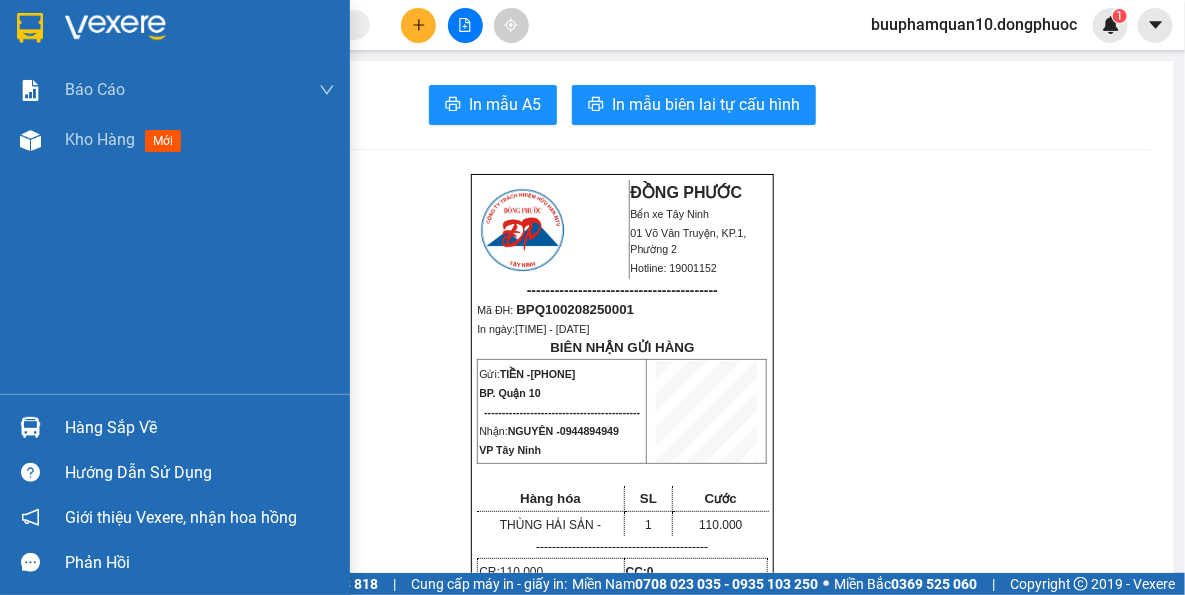 click on "Hàng sắp về" at bounding box center (200, 428) 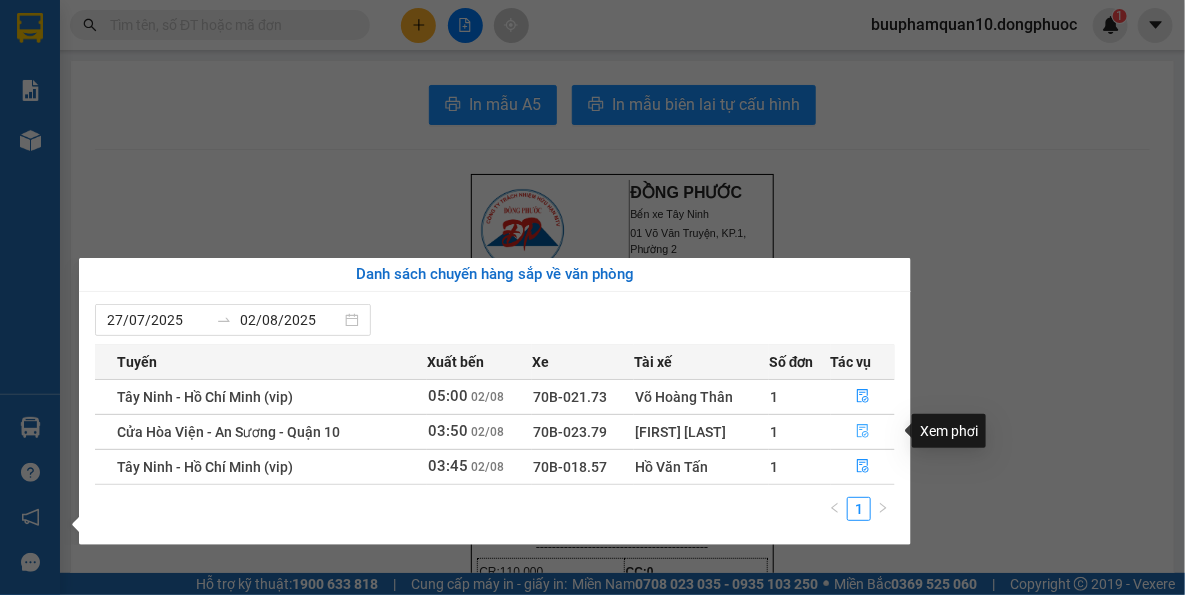 click 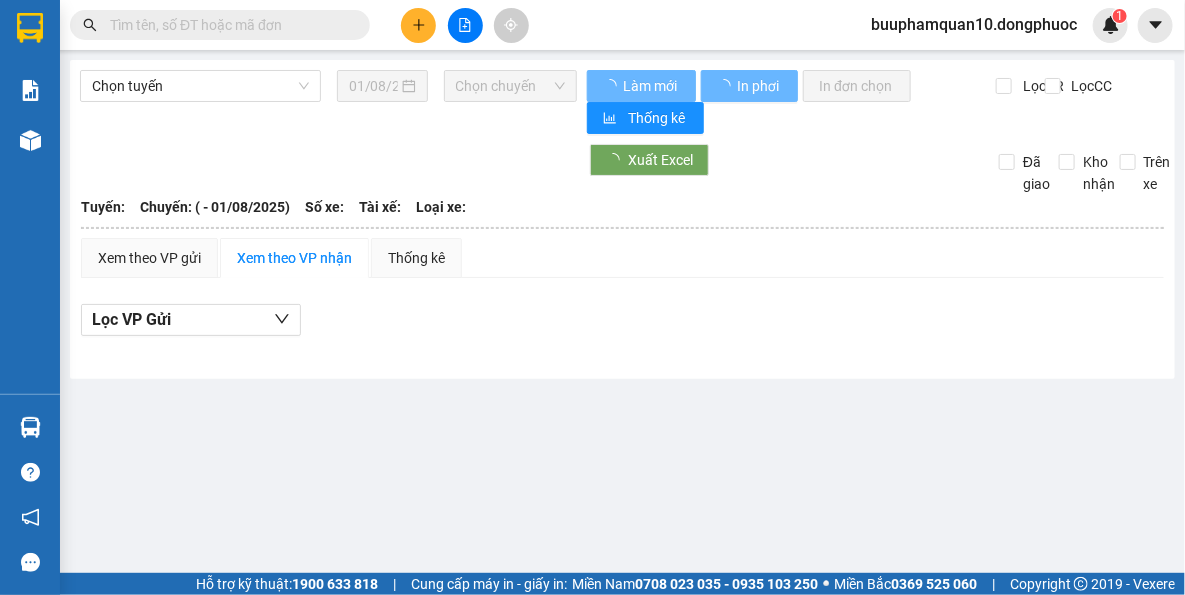 type on "02/08/2025" 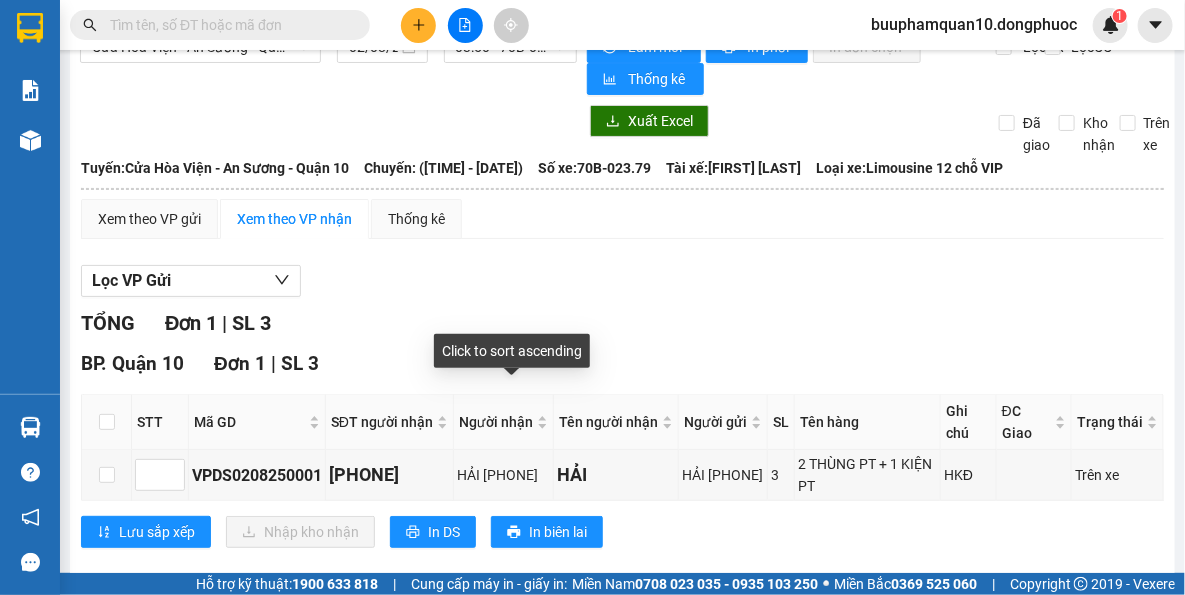 scroll, scrollTop: 69, scrollLeft: 0, axis: vertical 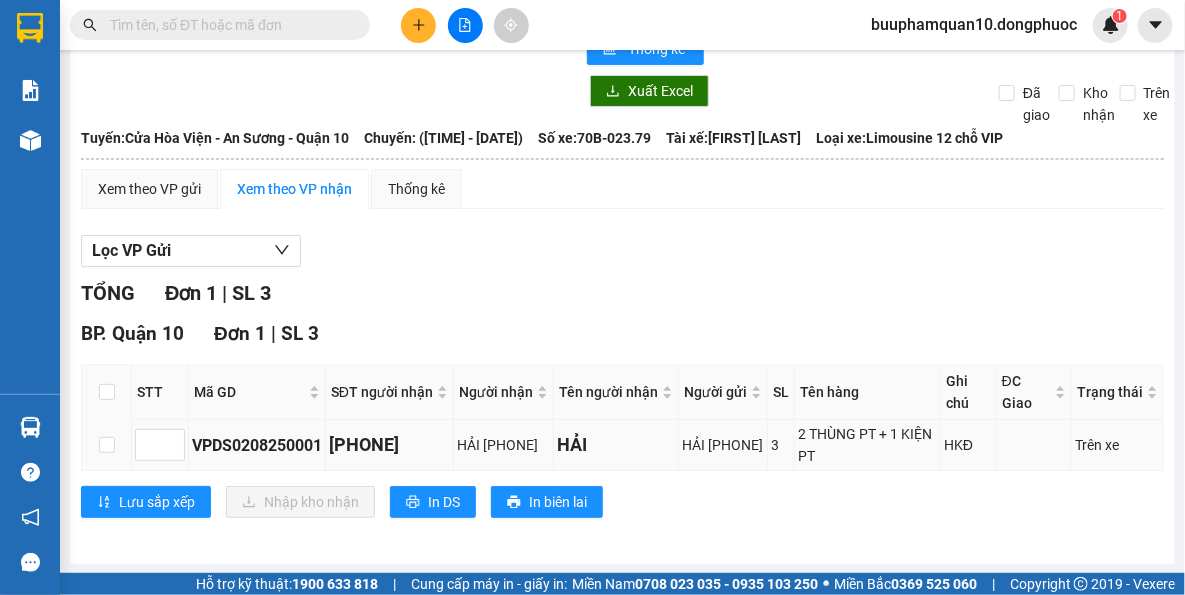 click at bounding box center [107, 445] 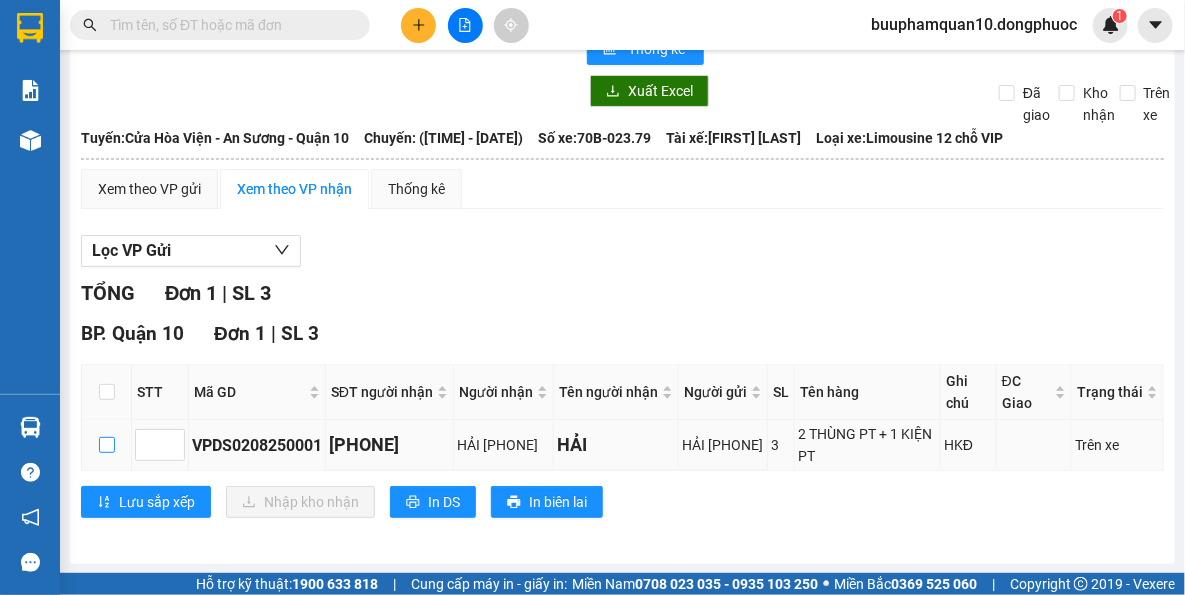 click at bounding box center (107, 445) 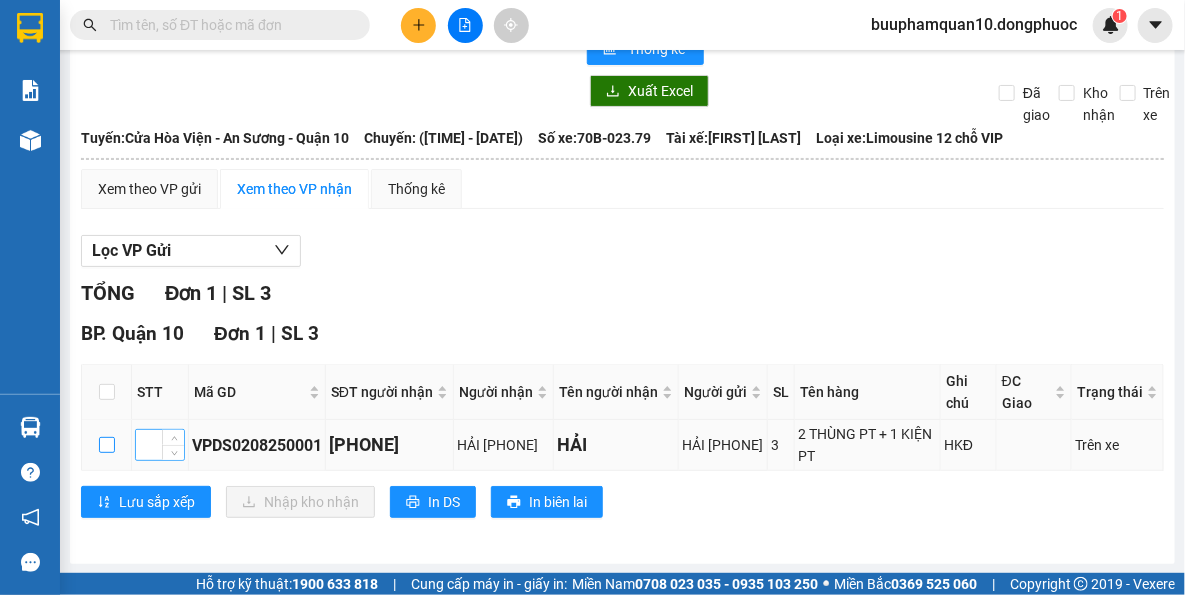 checkbox on "true" 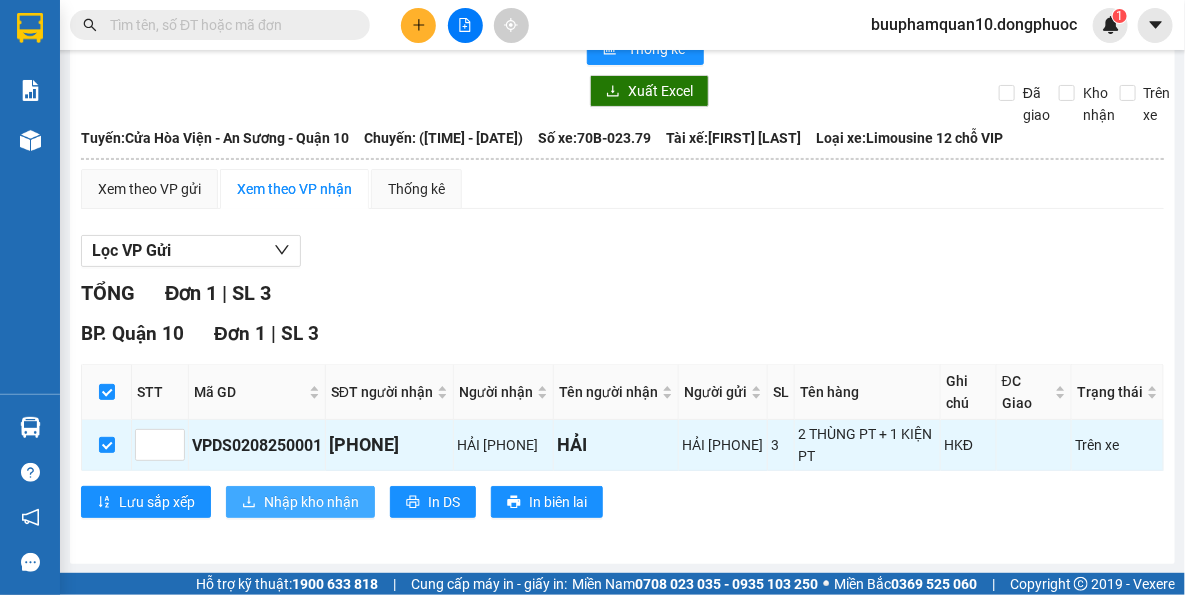 click on "Nhập kho nhận" at bounding box center (311, 502) 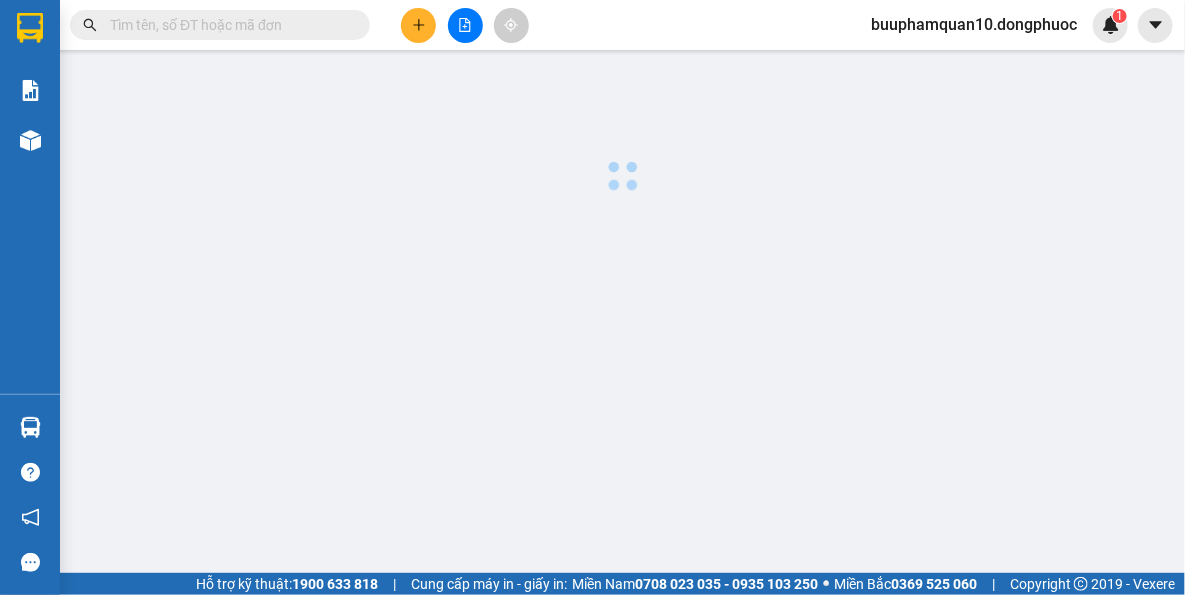 scroll, scrollTop: 0, scrollLeft: 0, axis: both 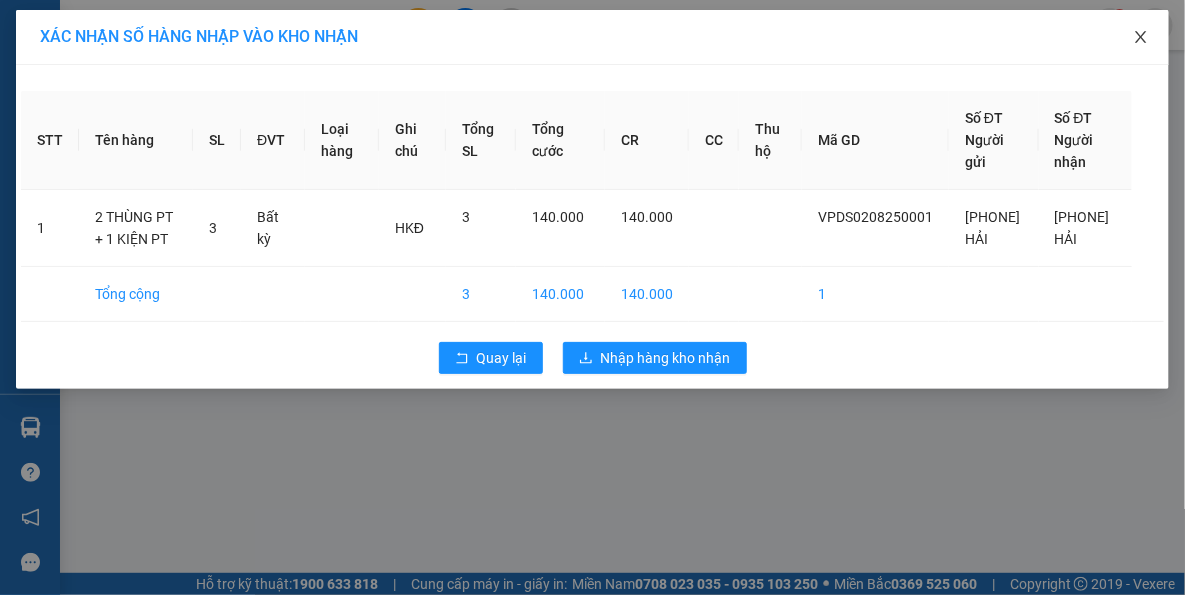 click at bounding box center (1141, 38) 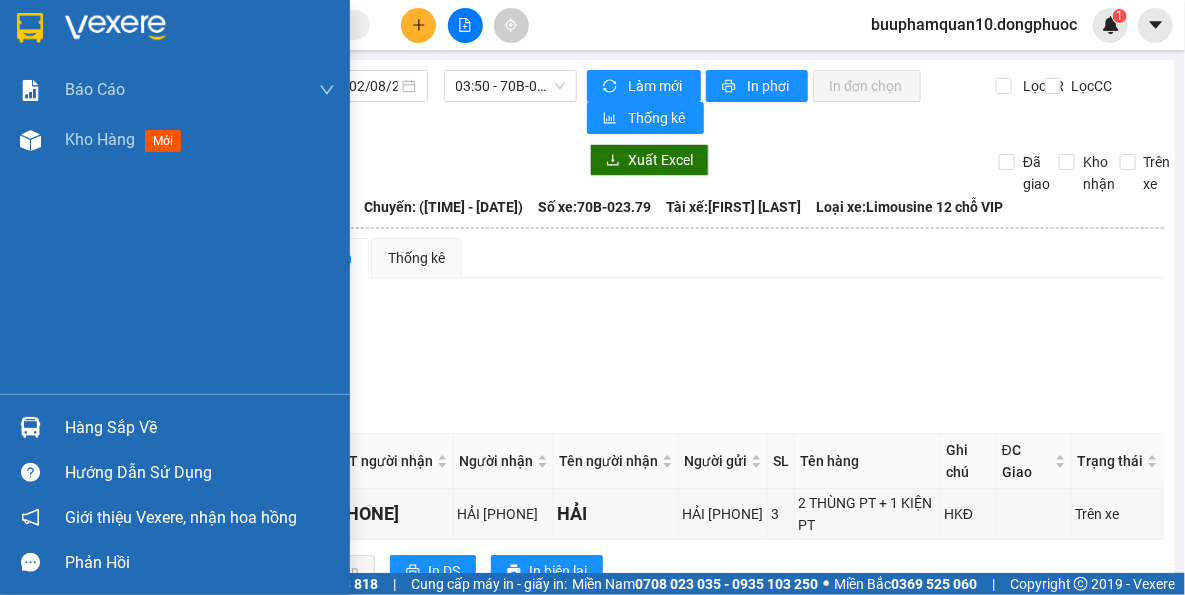 click on "Hàng sắp về" at bounding box center (200, 428) 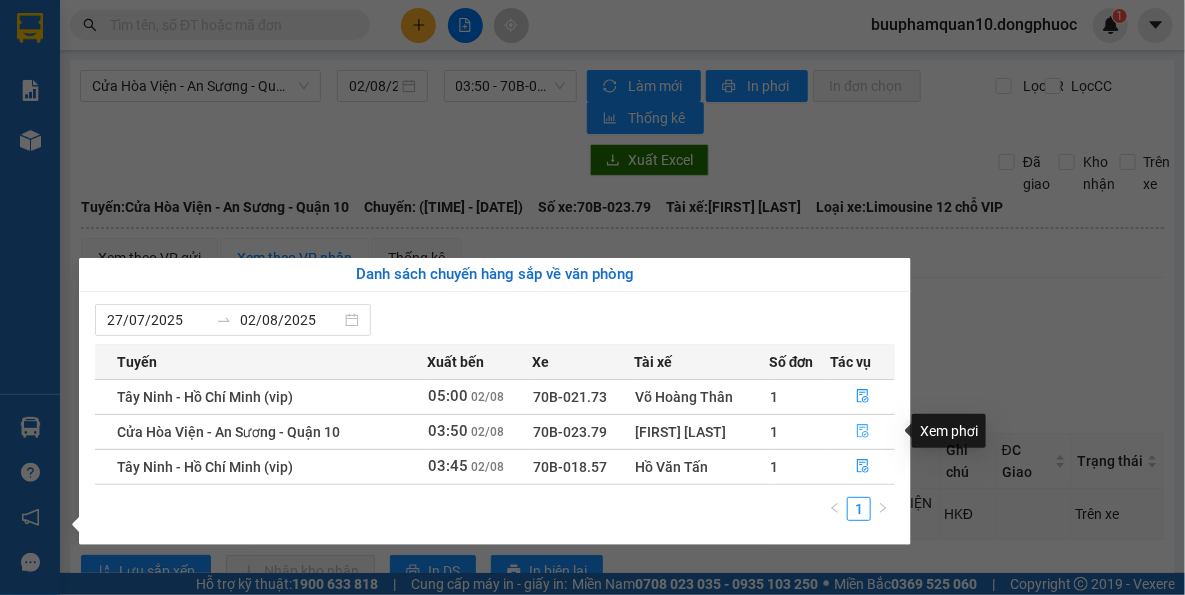 click 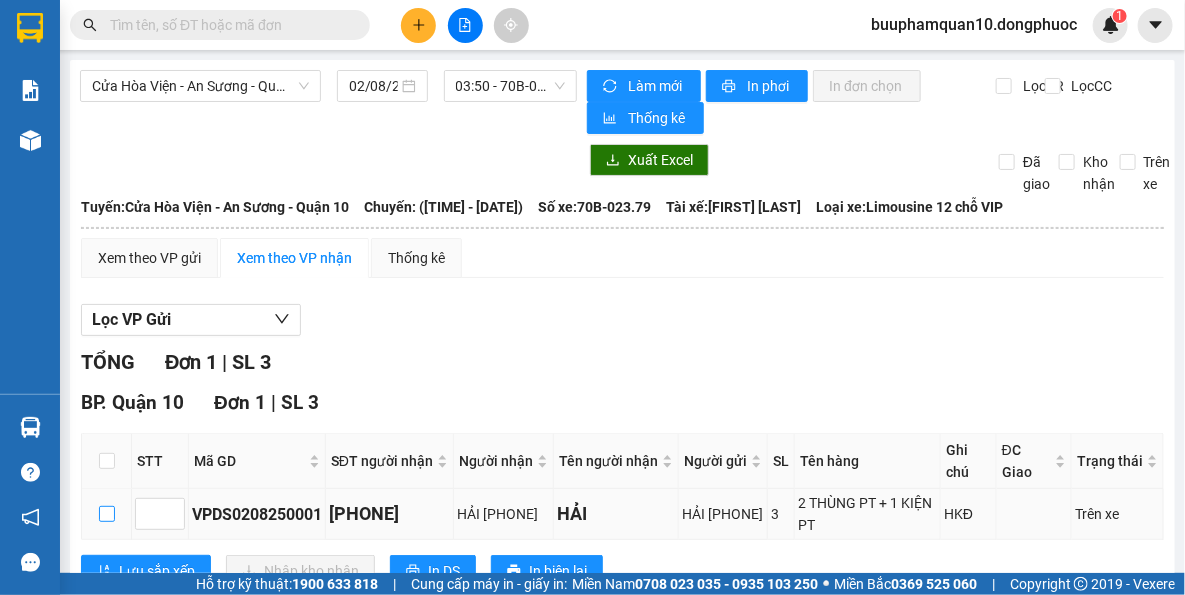 click at bounding box center [107, 514] 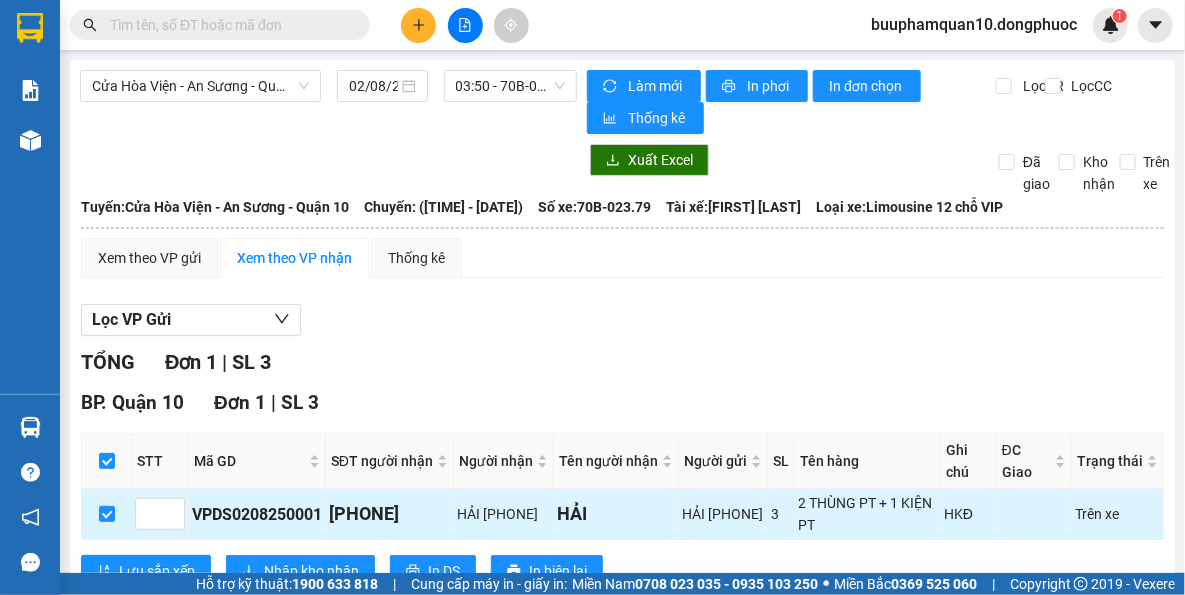 scroll, scrollTop: 69, scrollLeft: 0, axis: vertical 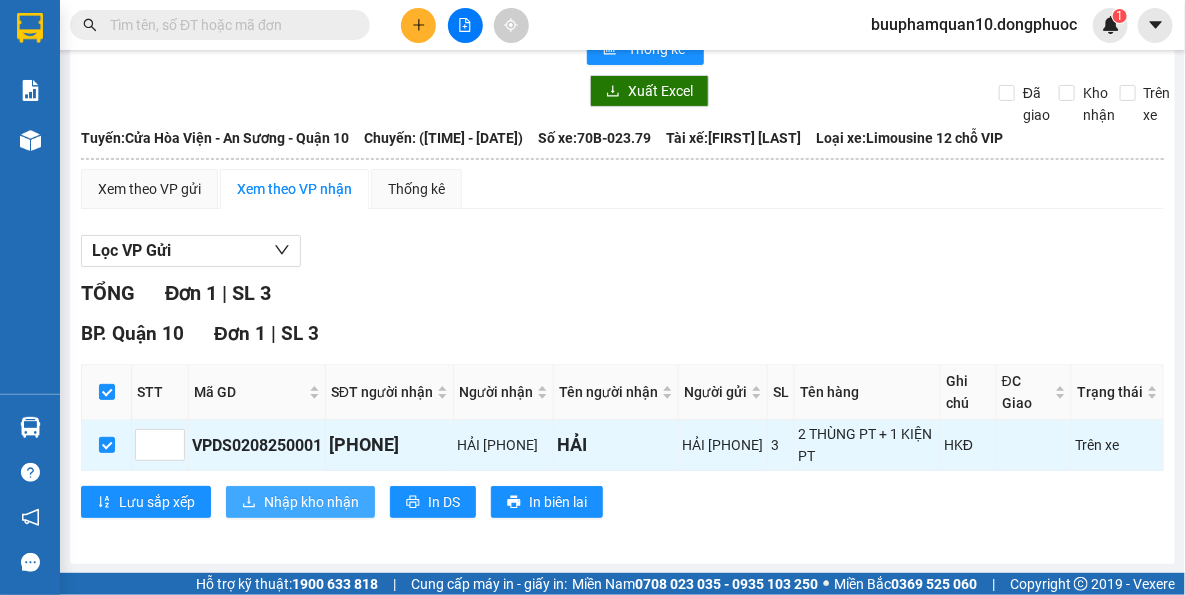 click on "Nhập kho nhận" at bounding box center (311, 502) 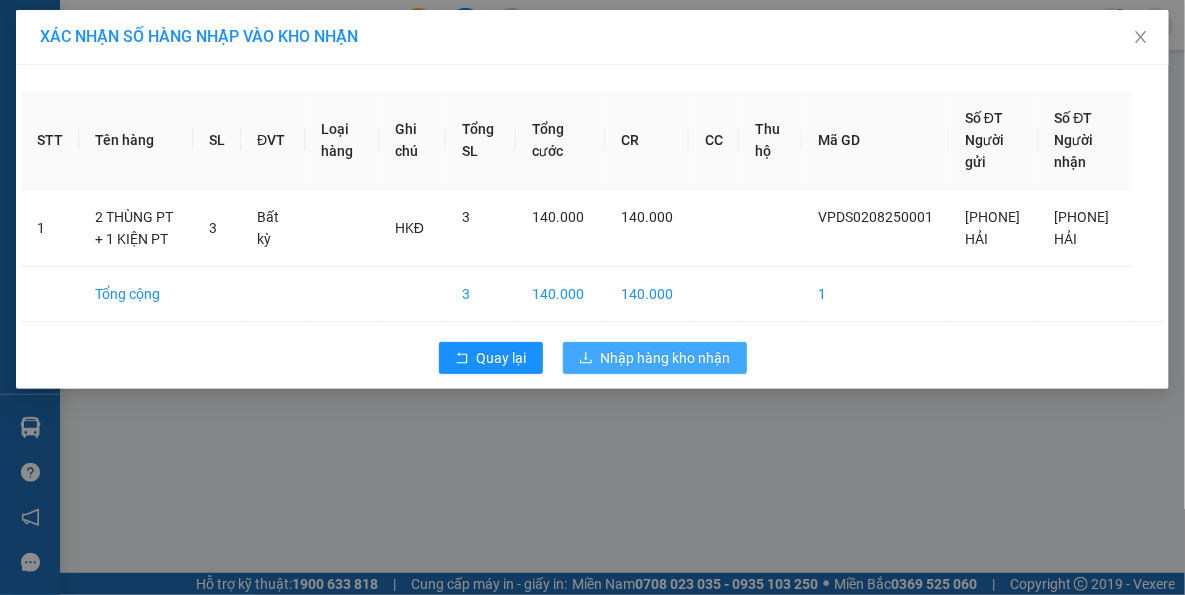 click on "Nhập hàng kho nhận" at bounding box center [655, 358] 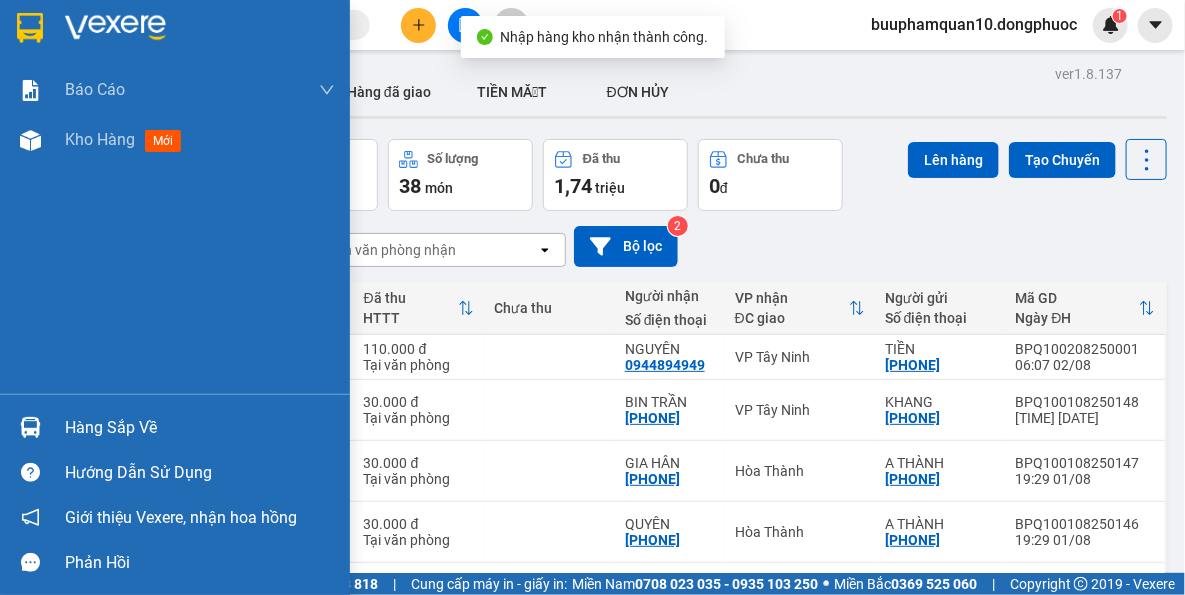 click on "Hàng sắp về" at bounding box center [200, 428] 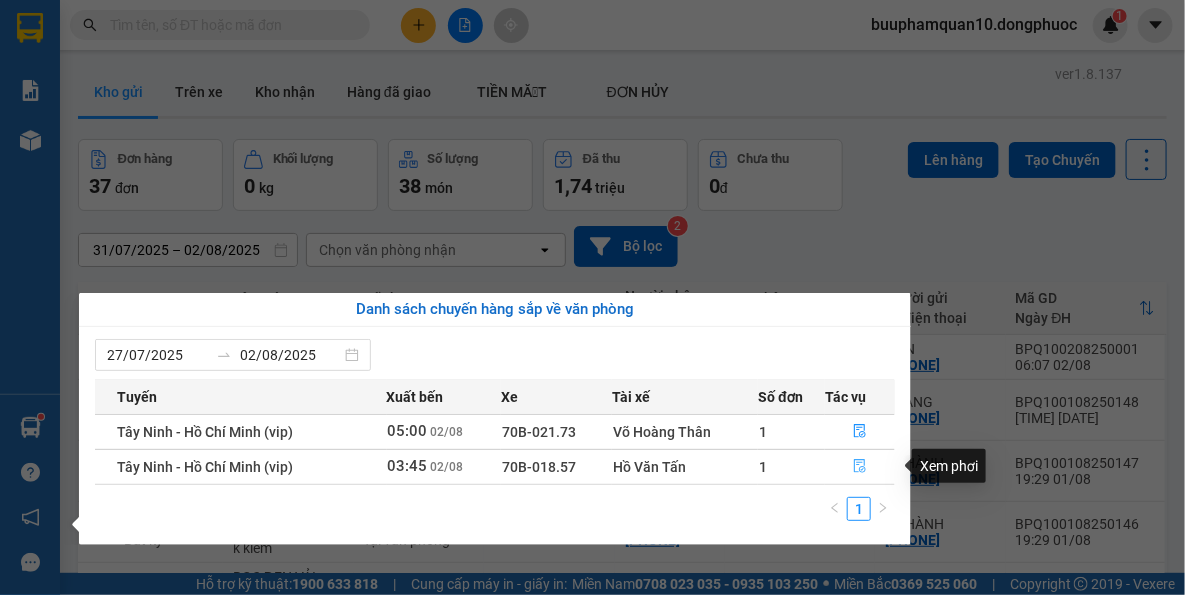 click 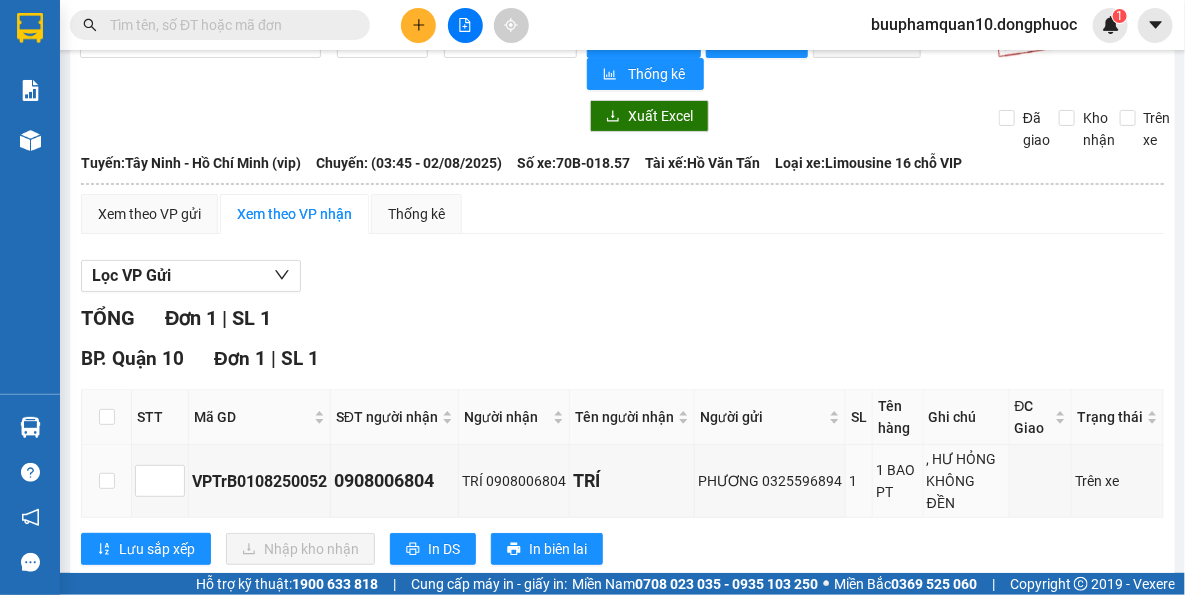 scroll, scrollTop: 90, scrollLeft: 0, axis: vertical 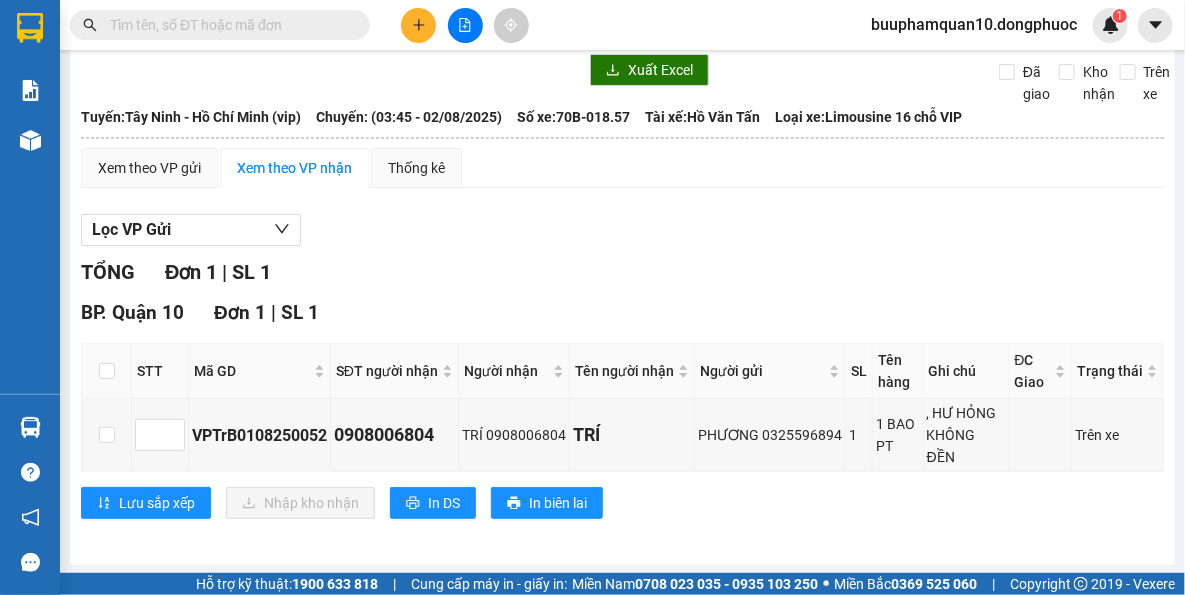 drag, startPoint x: 867, startPoint y: 511, endPoint x: 858, endPoint y: 489, distance: 23.769728 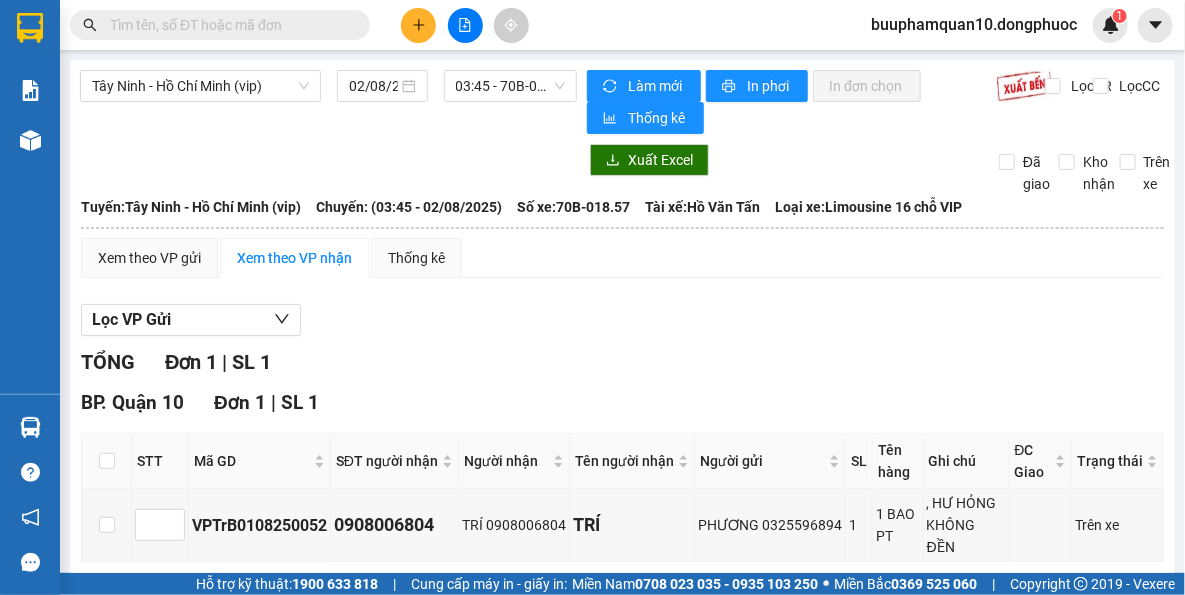 drag, startPoint x: 822, startPoint y: 405, endPoint x: 503, endPoint y: 37, distance: 487.01642 